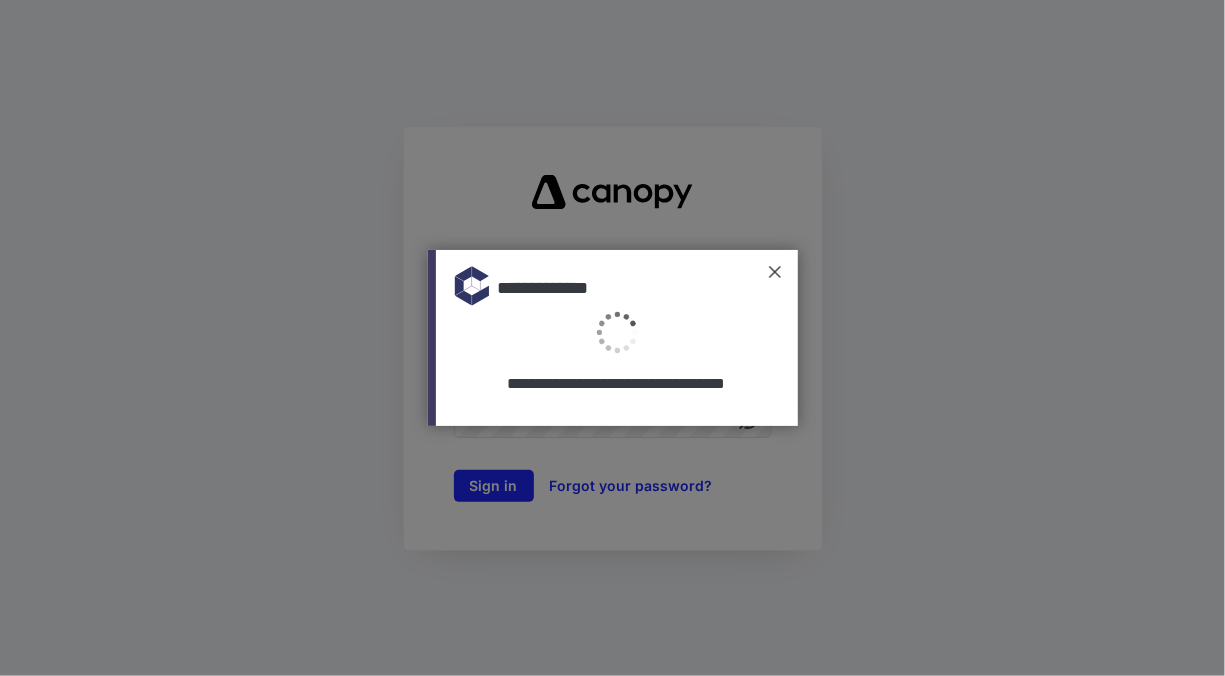 scroll, scrollTop: 0, scrollLeft: 0, axis: both 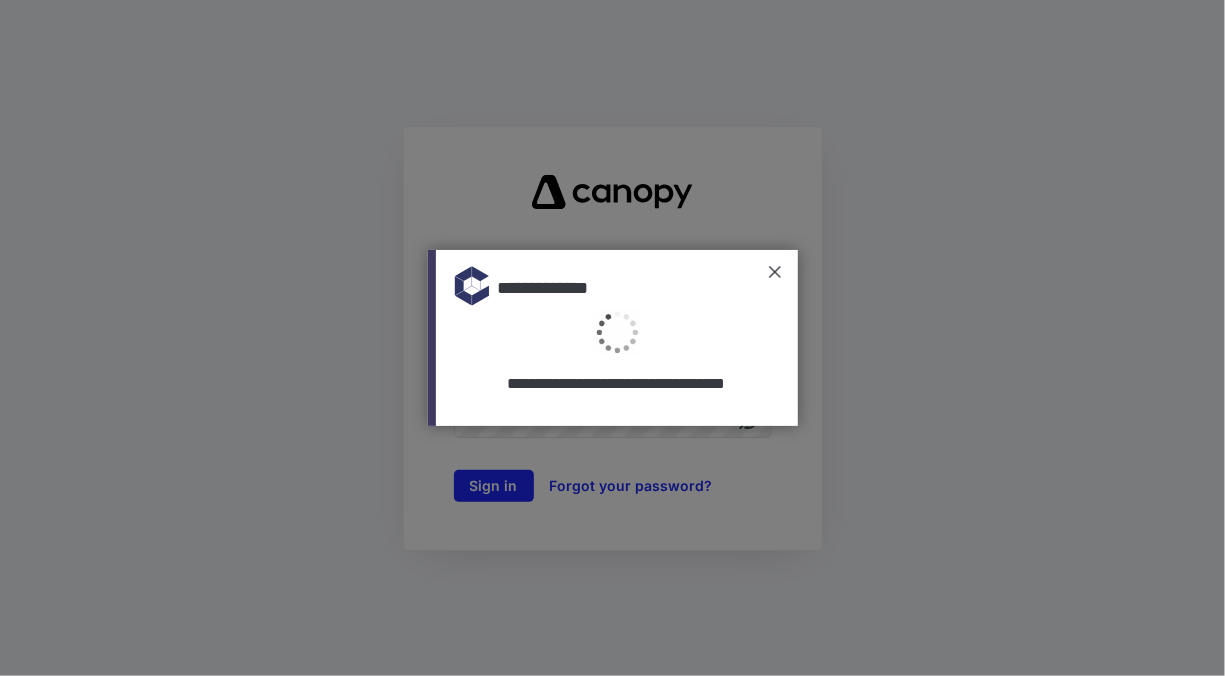 type on "**********" 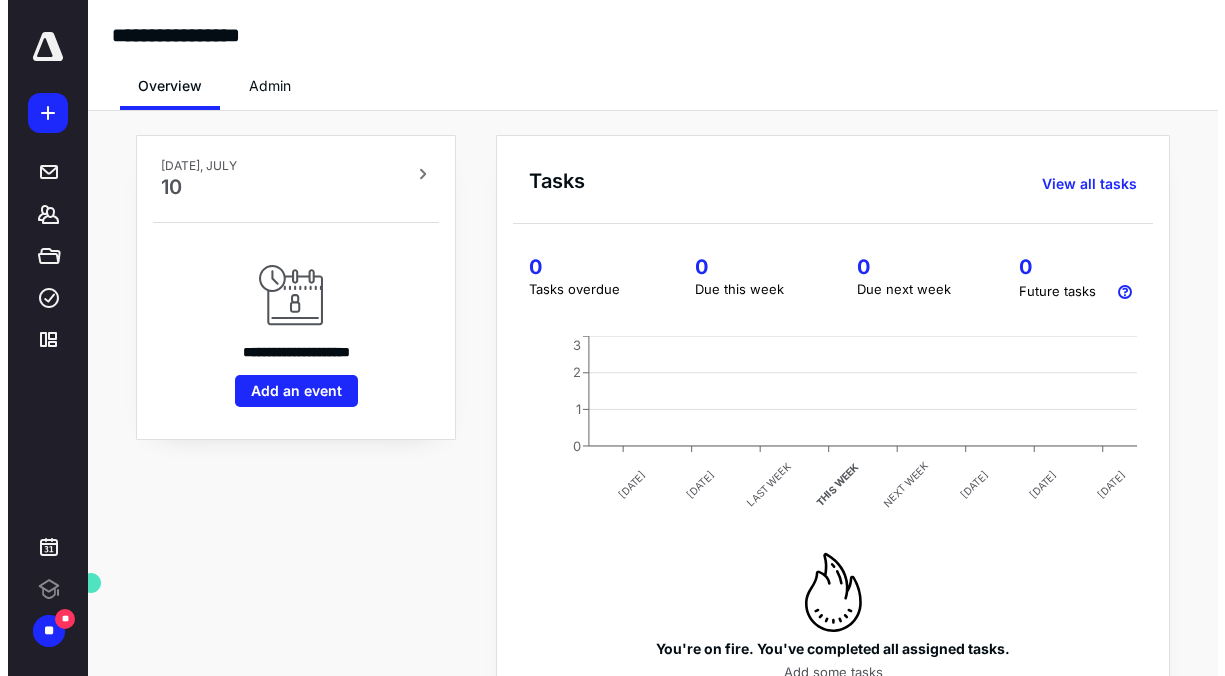 scroll, scrollTop: 0, scrollLeft: 0, axis: both 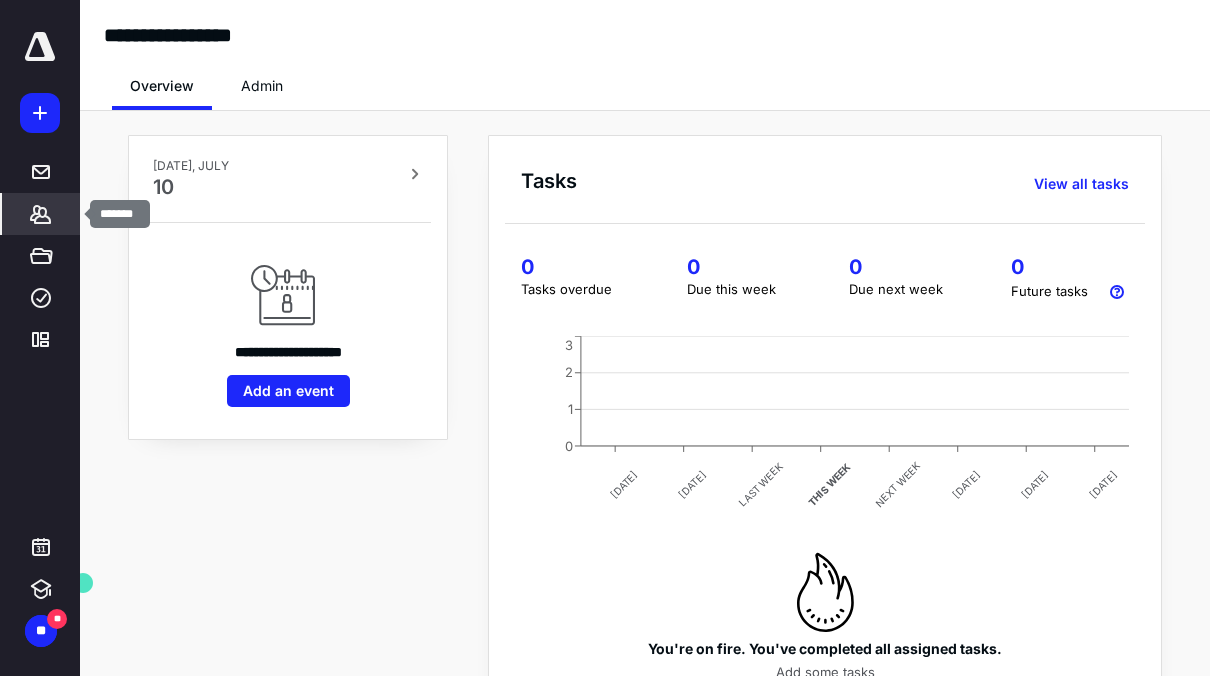 click 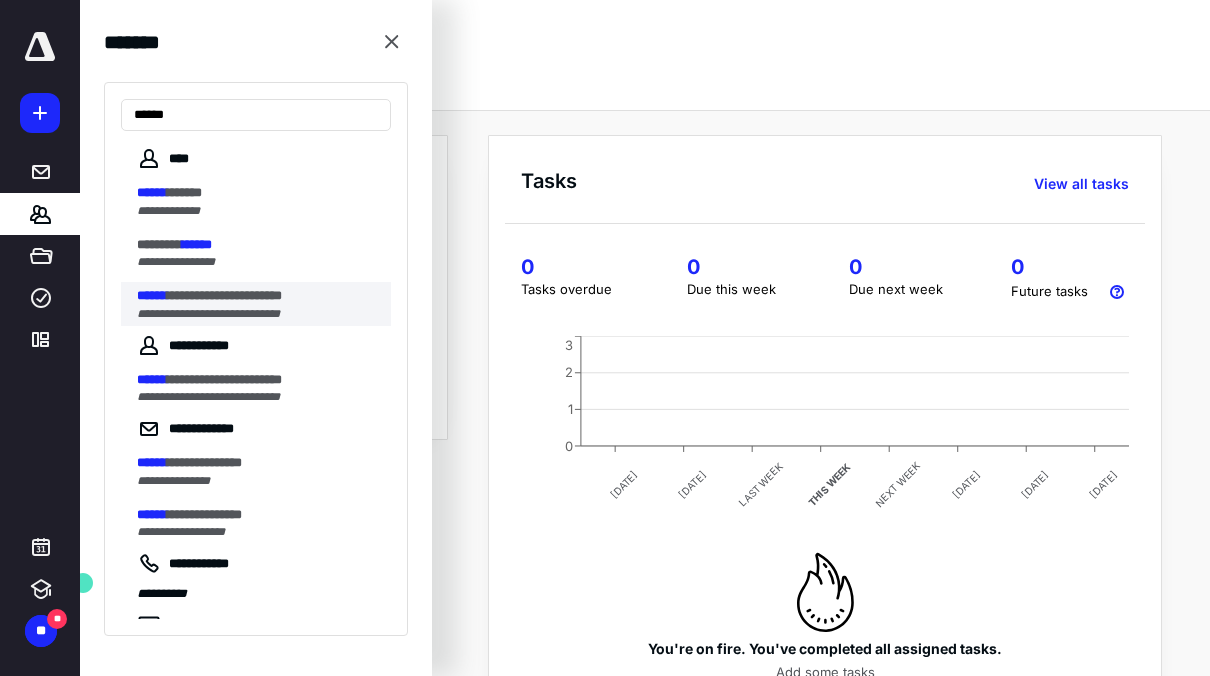 type on "******" 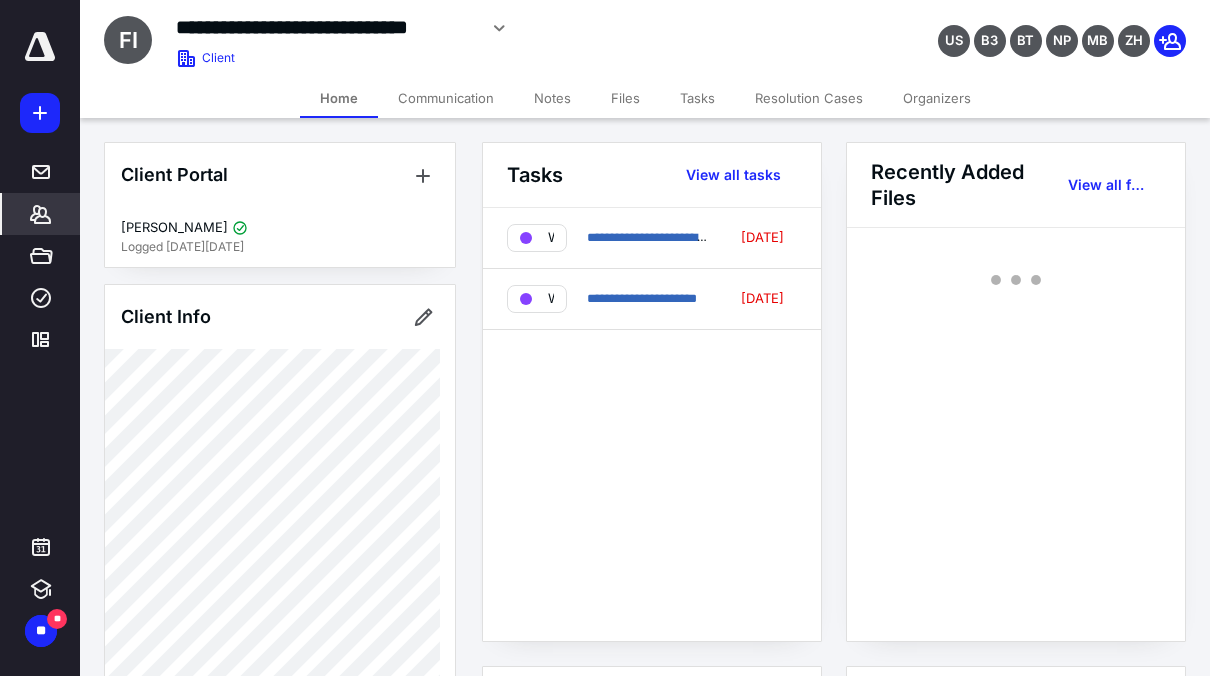click on "Files" at bounding box center [625, 98] 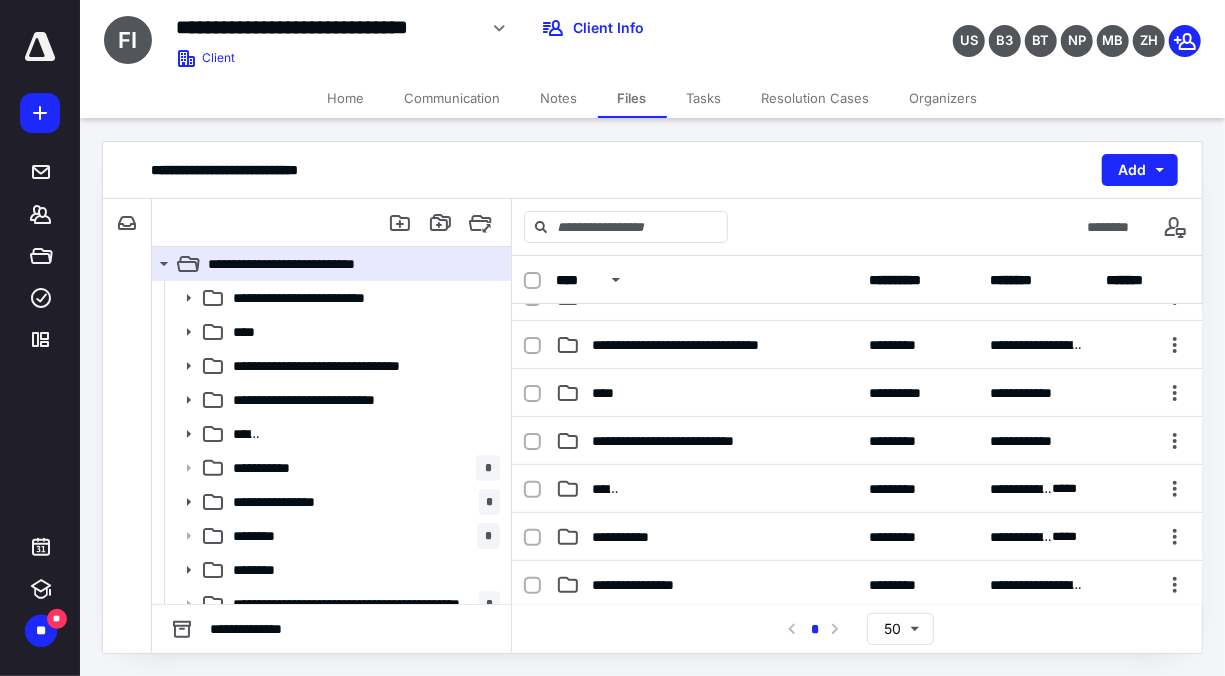 scroll, scrollTop: 0, scrollLeft: 0, axis: both 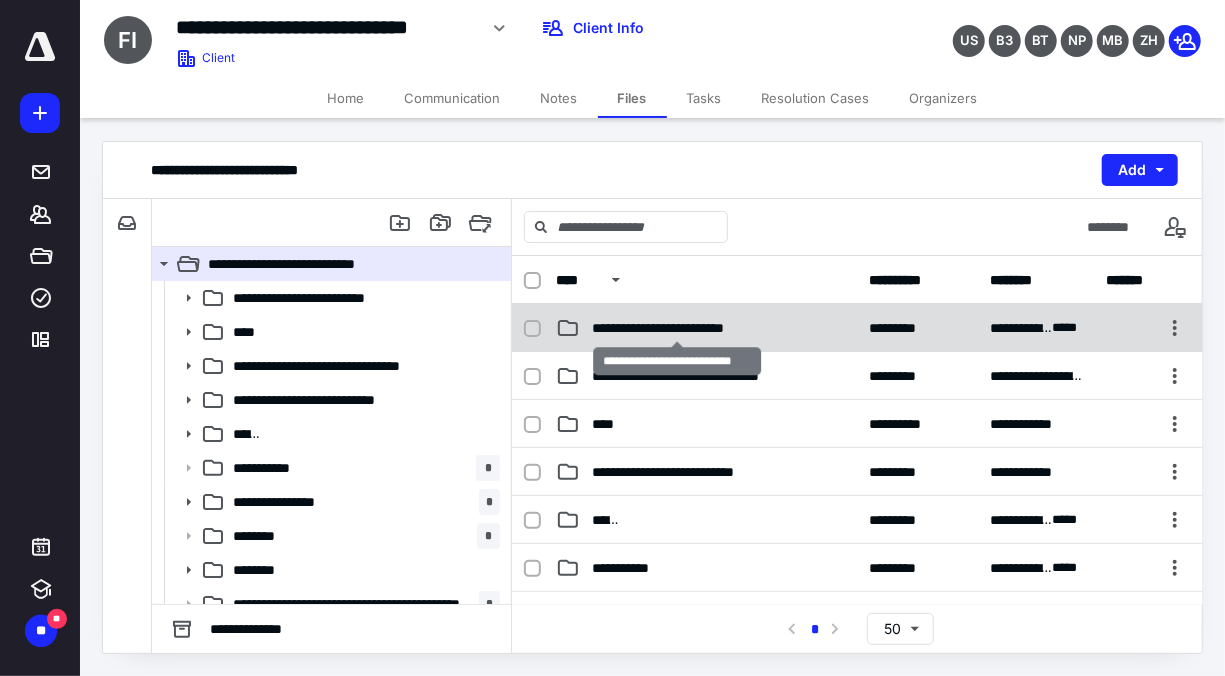 click on "**********" at bounding box center [678, 328] 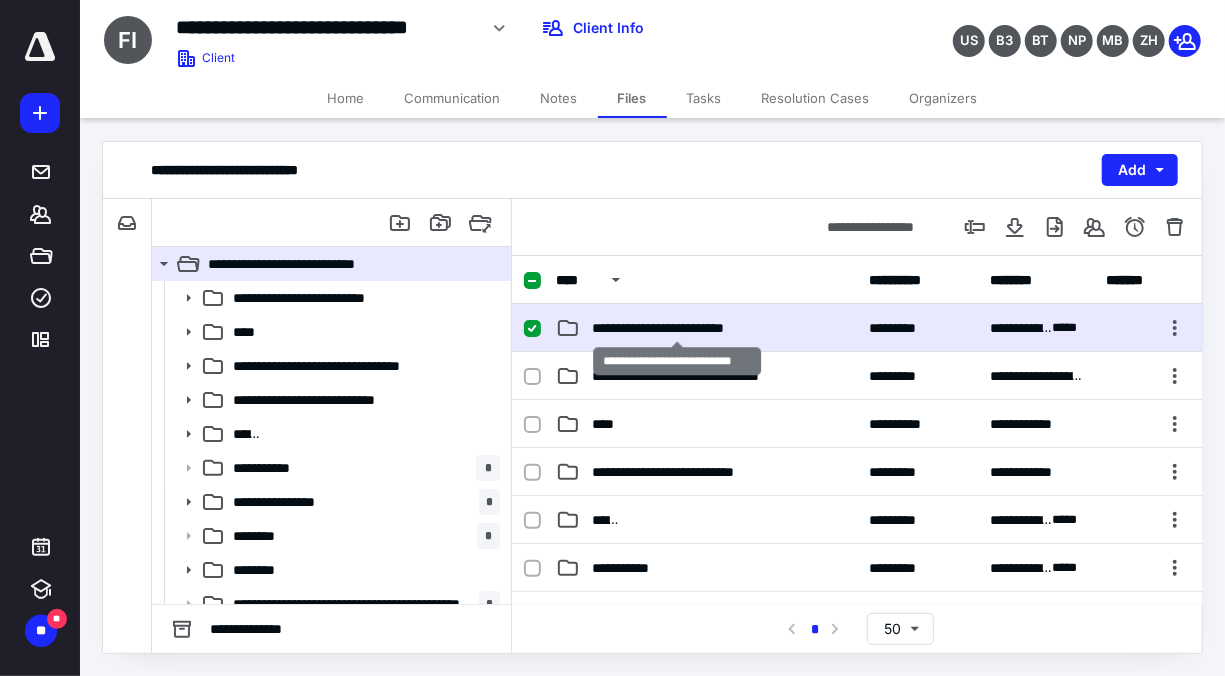 click on "**********" at bounding box center (678, 328) 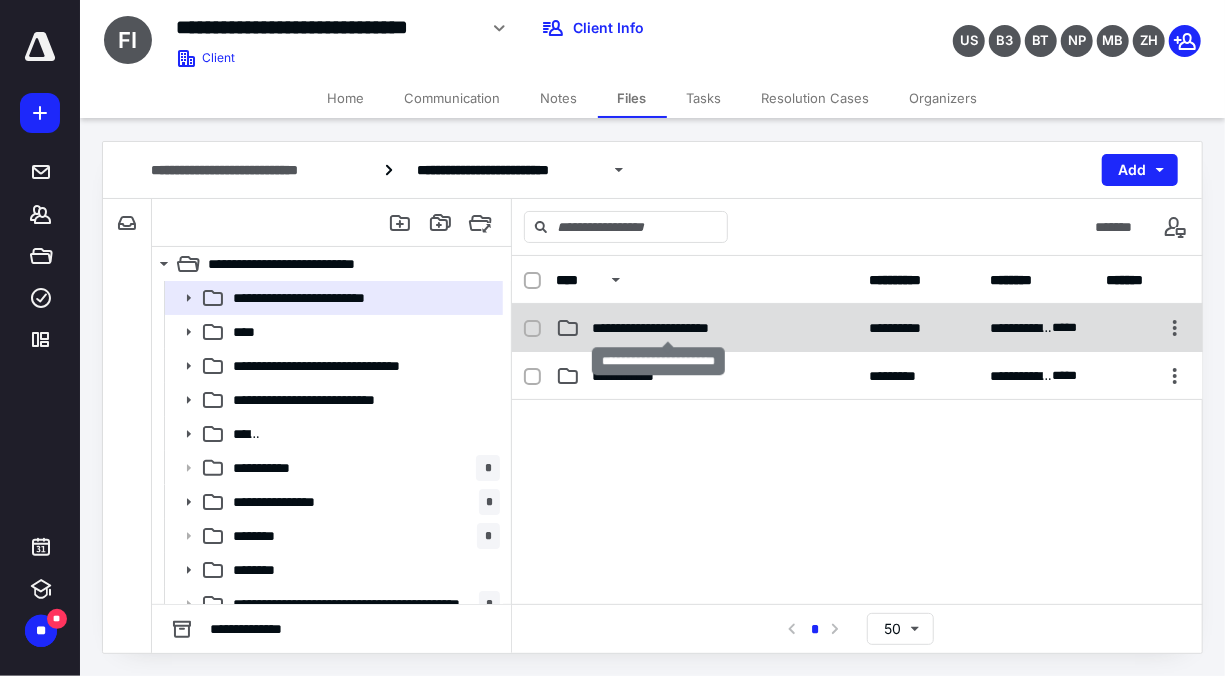 click on "**********" at bounding box center [668, 328] 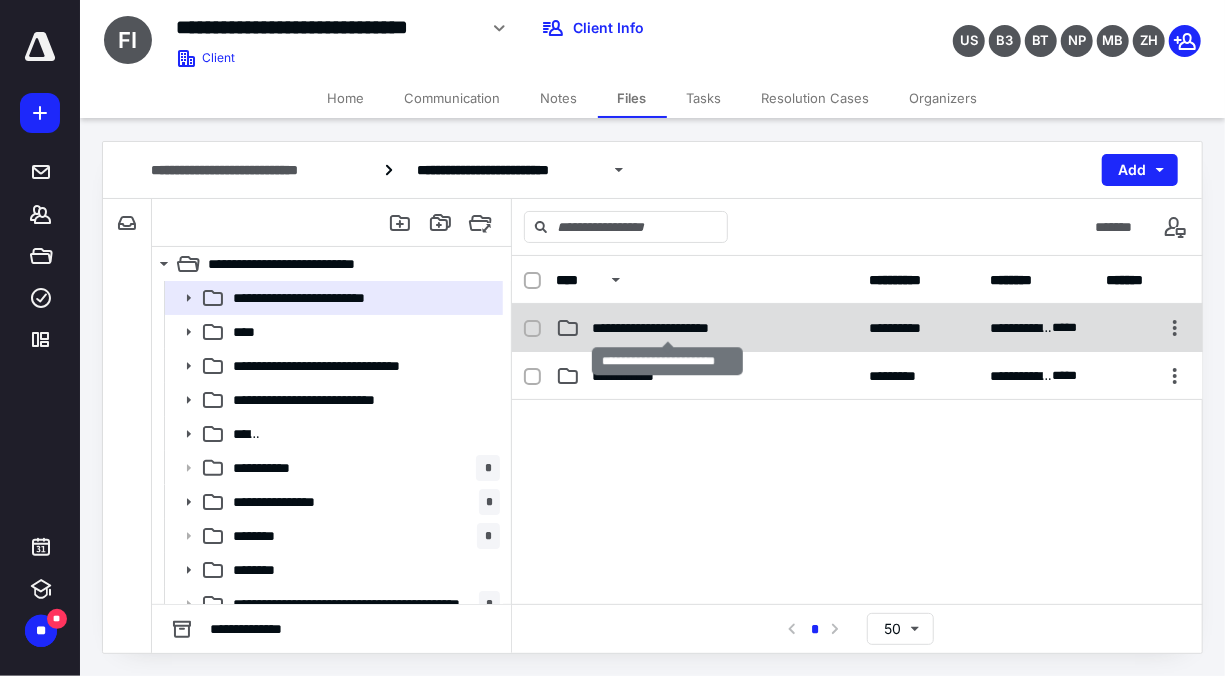 click on "**********" at bounding box center (668, 328) 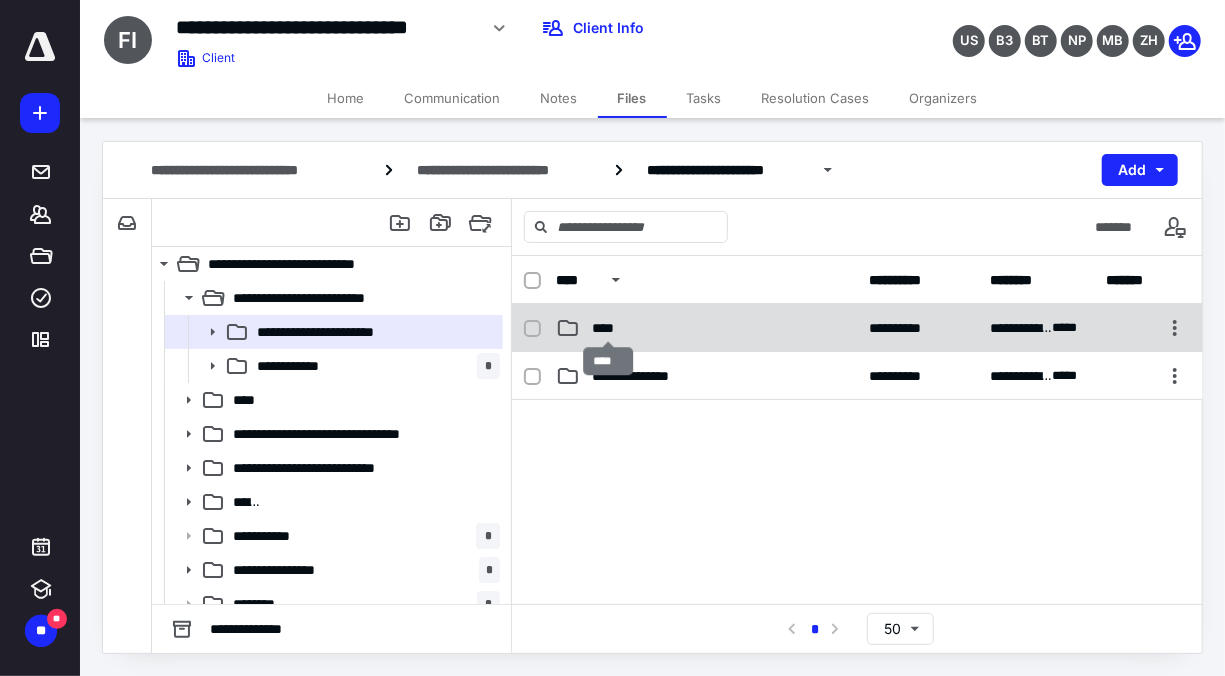 click on "****" at bounding box center (609, 328) 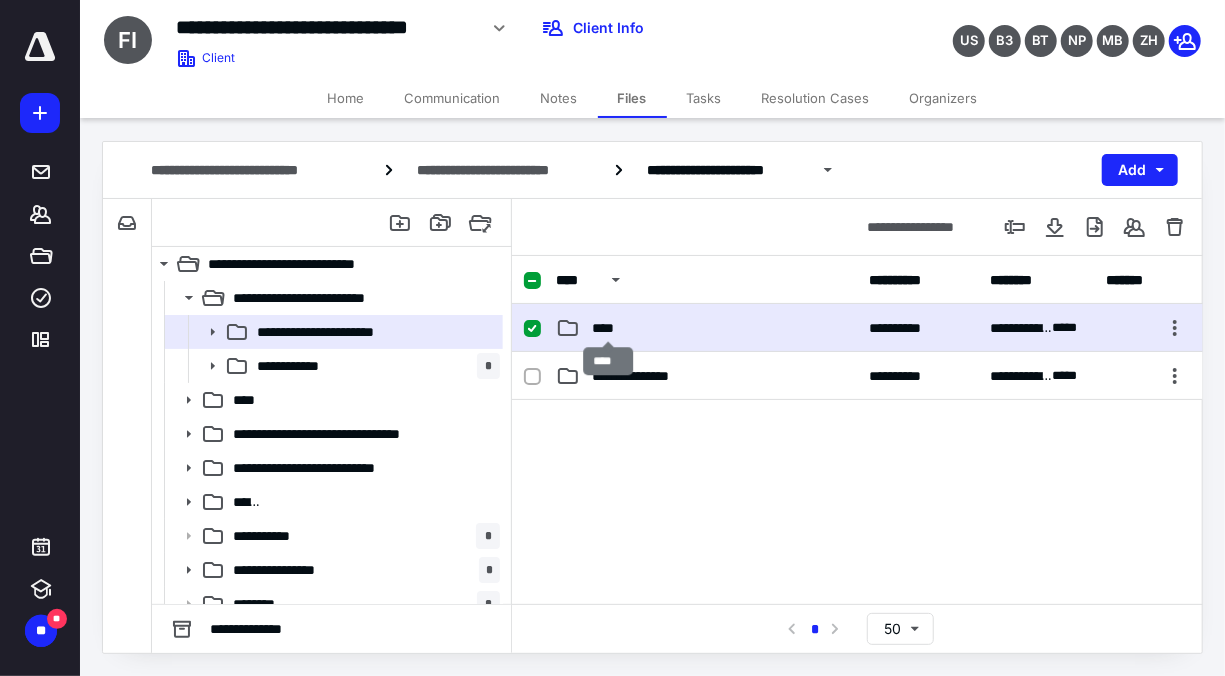 click on "****" at bounding box center (609, 328) 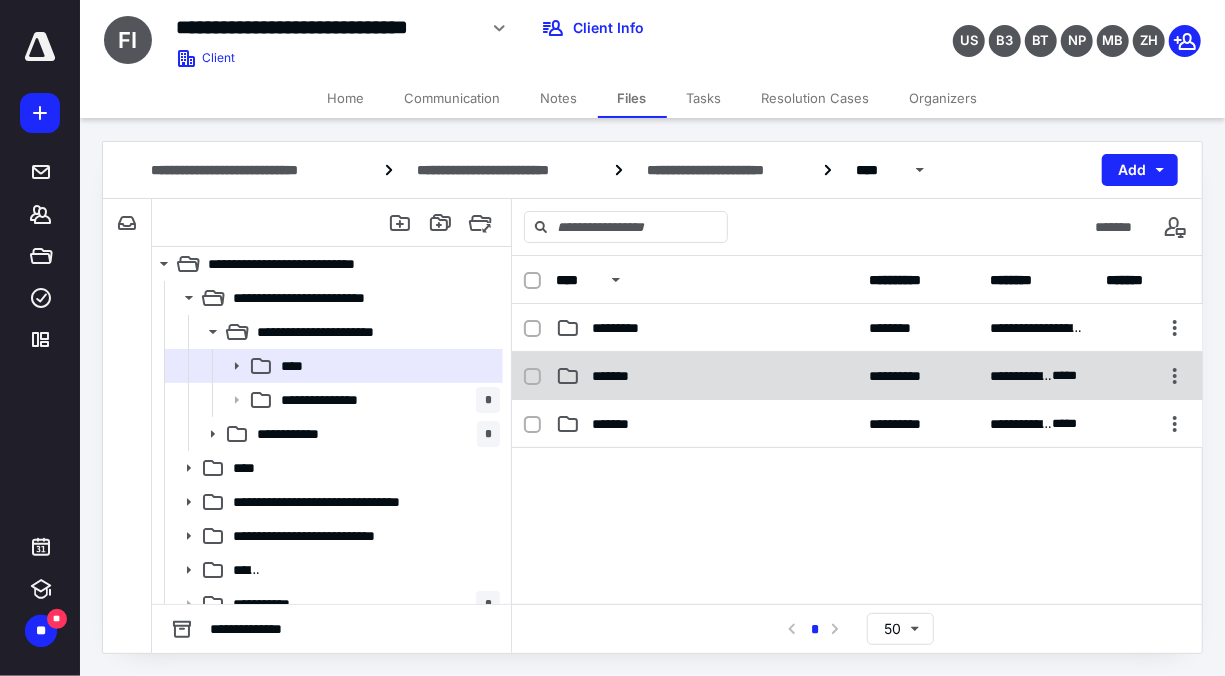 click on "*******" at bounding box center (617, 376) 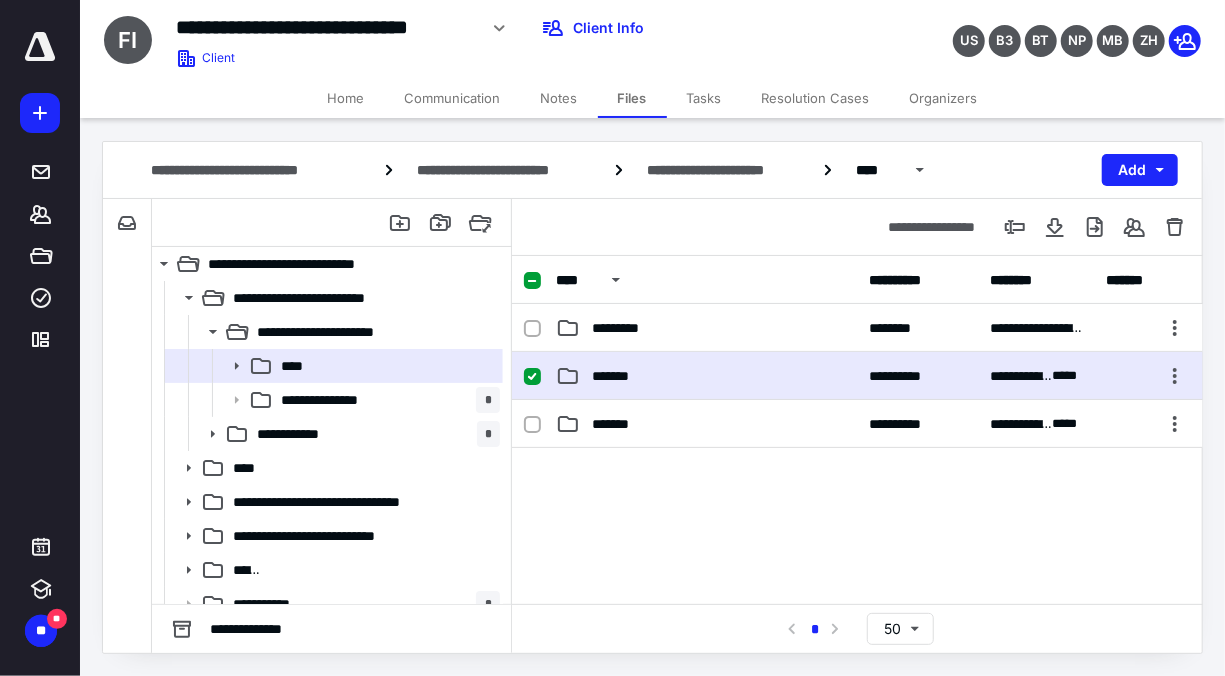 click on "*******" at bounding box center [617, 376] 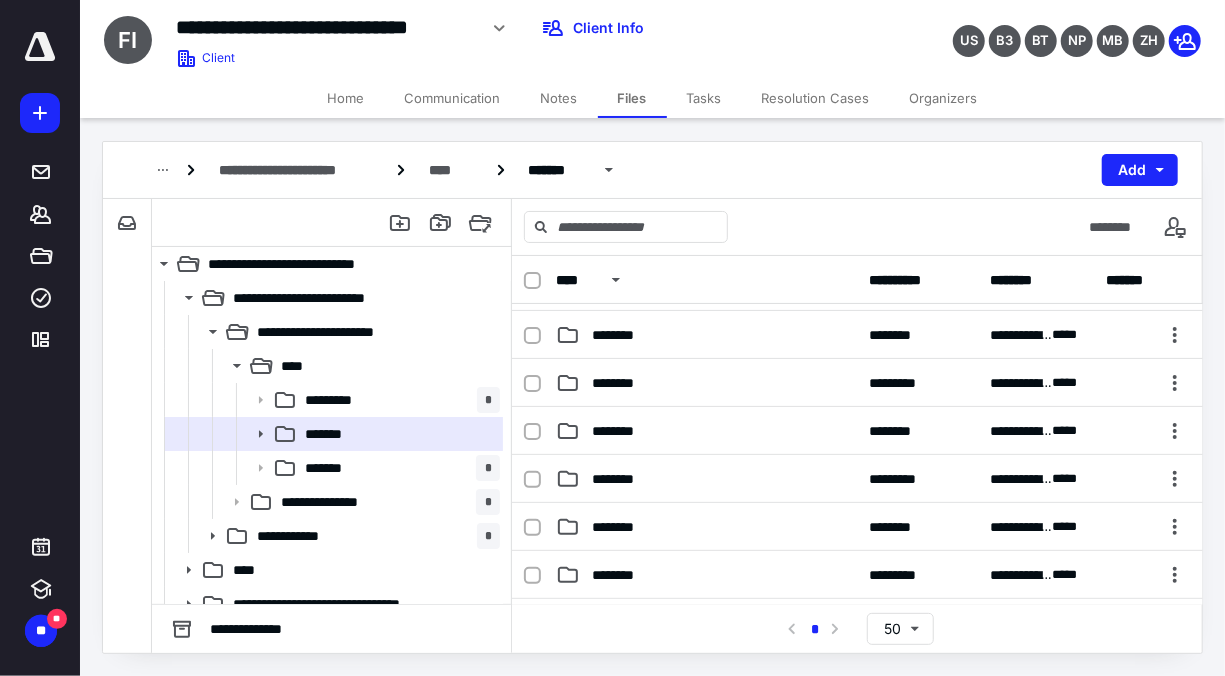scroll, scrollTop: 400, scrollLeft: 0, axis: vertical 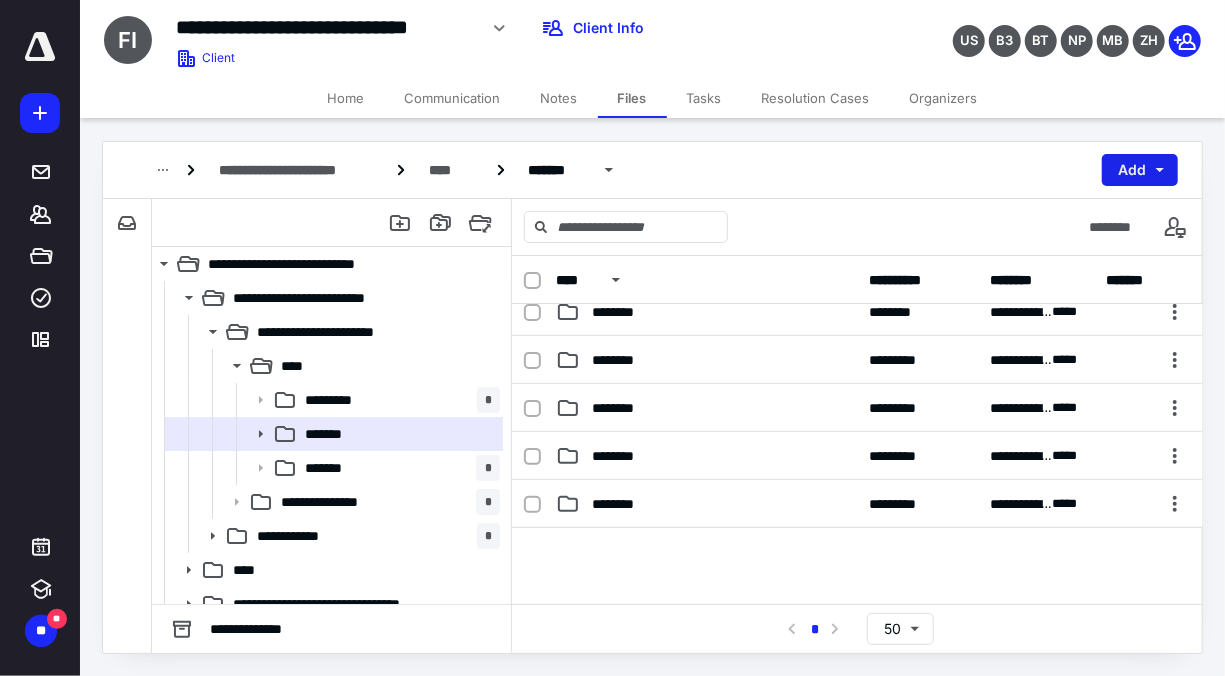 click on "Add" at bounding box center (1140, 170) 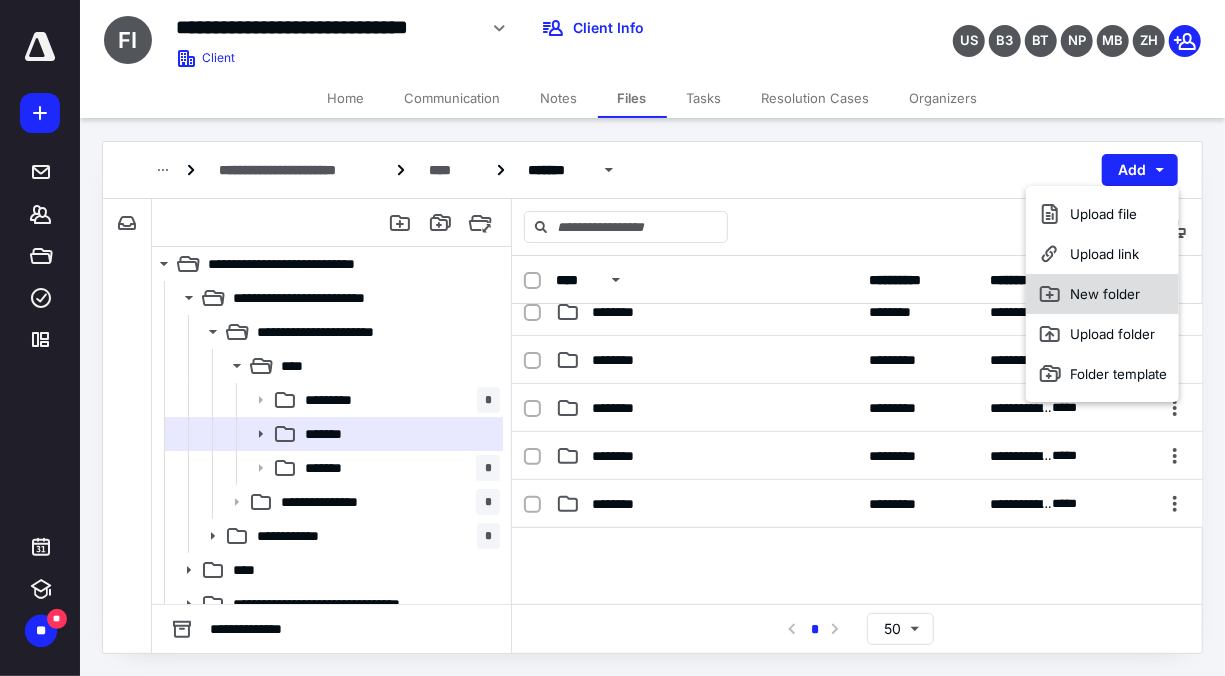 click on "New folder" at bounding box center [1102, 294] 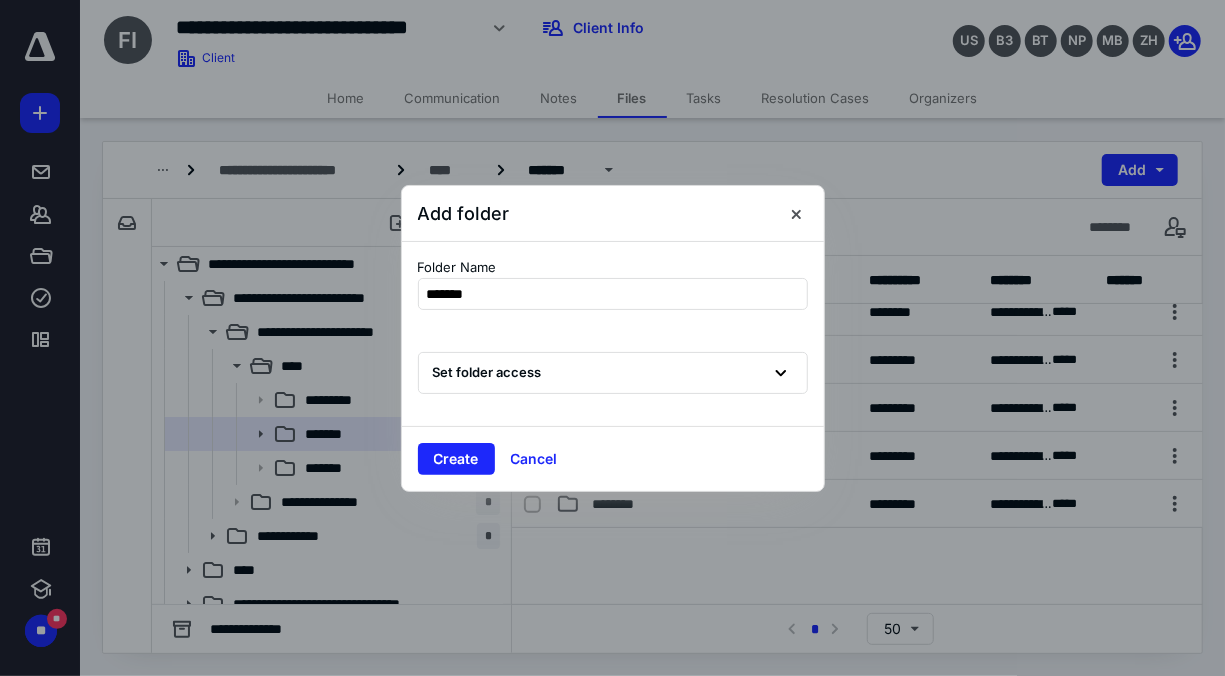 type on "********" 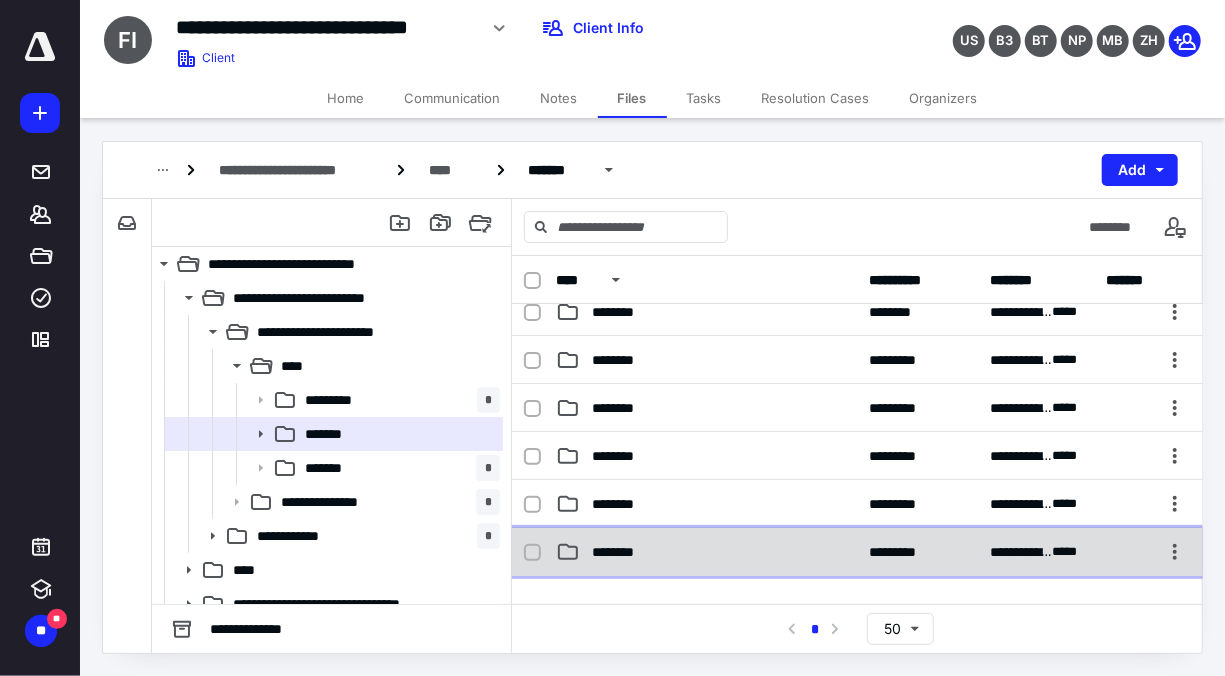 click on "**********" at bounding box center [857, 552] 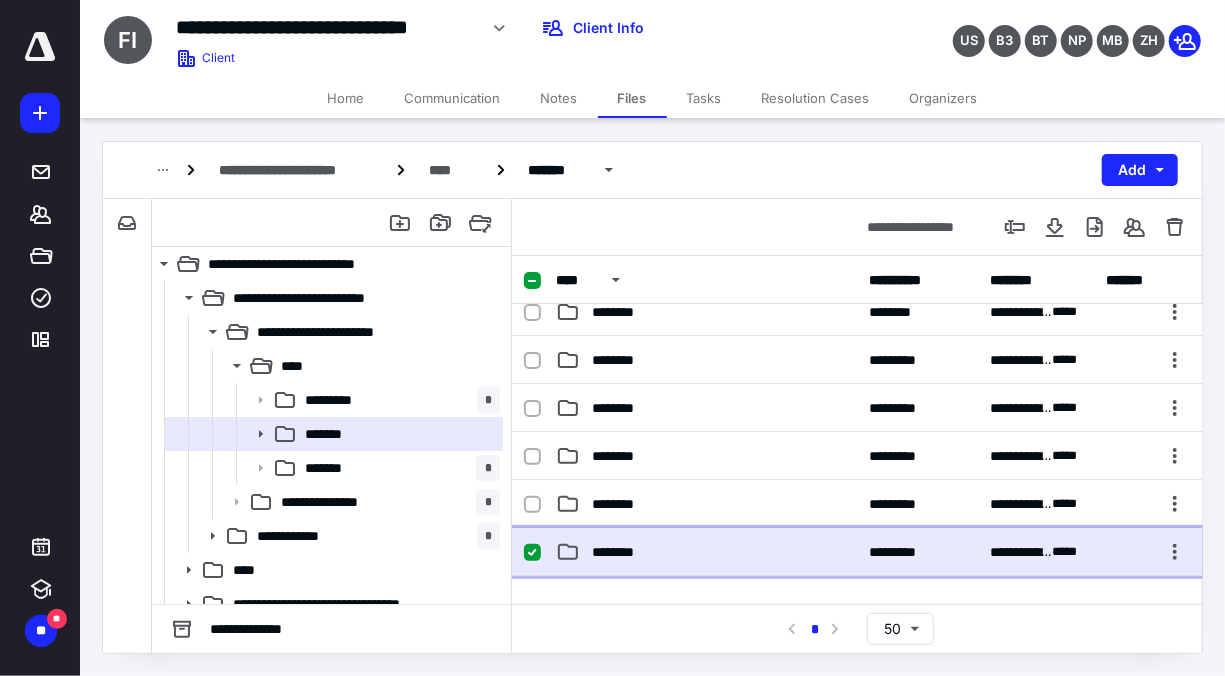 click on "**********" at bounding box center (857, 552) 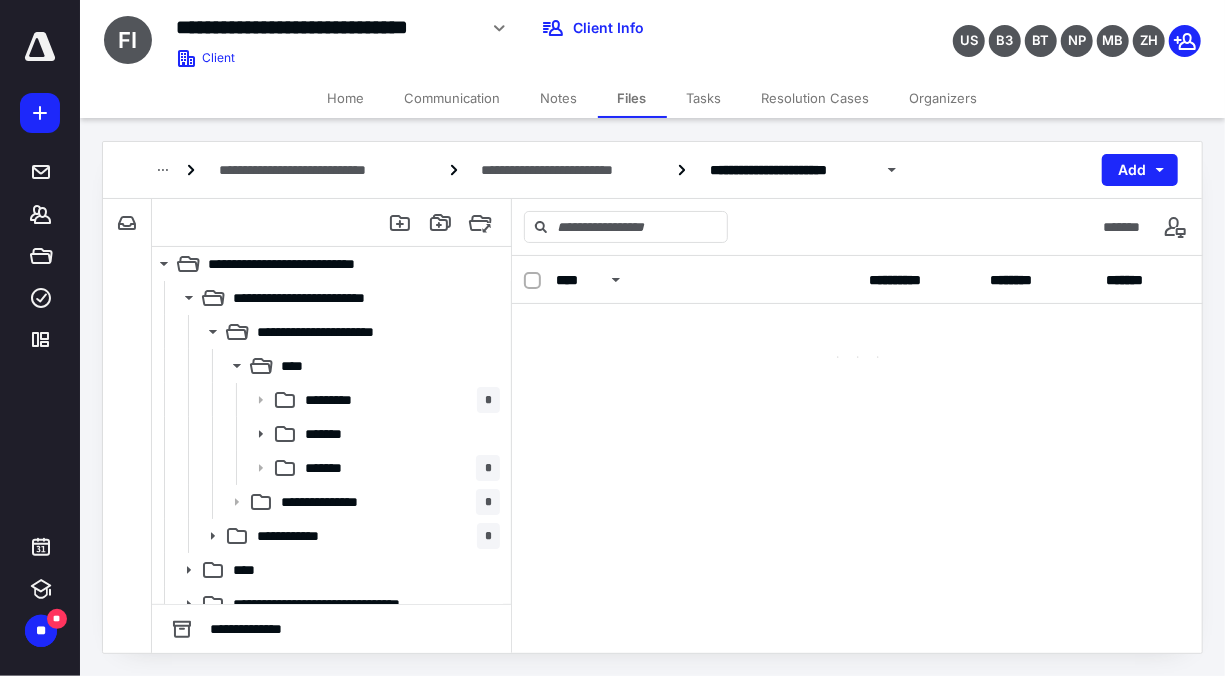 scroll, scrollTop: 0, scrollLeft: 0, axis: both 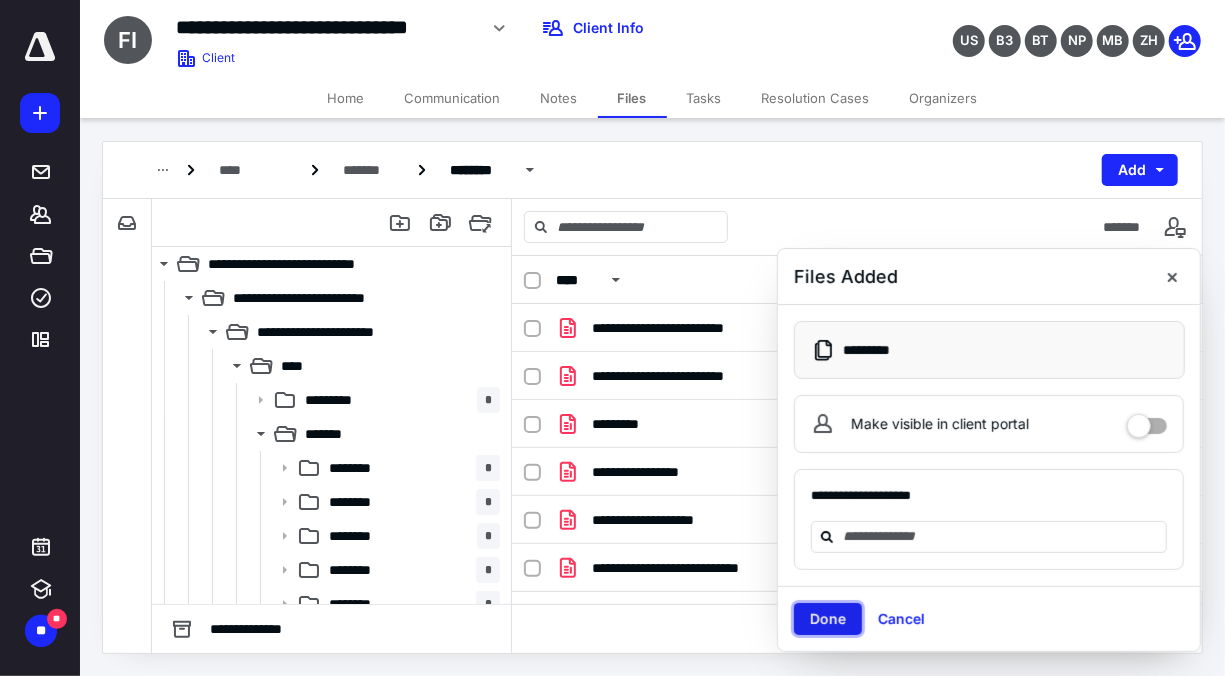 click on "Done" at bounding box center (828, 619) 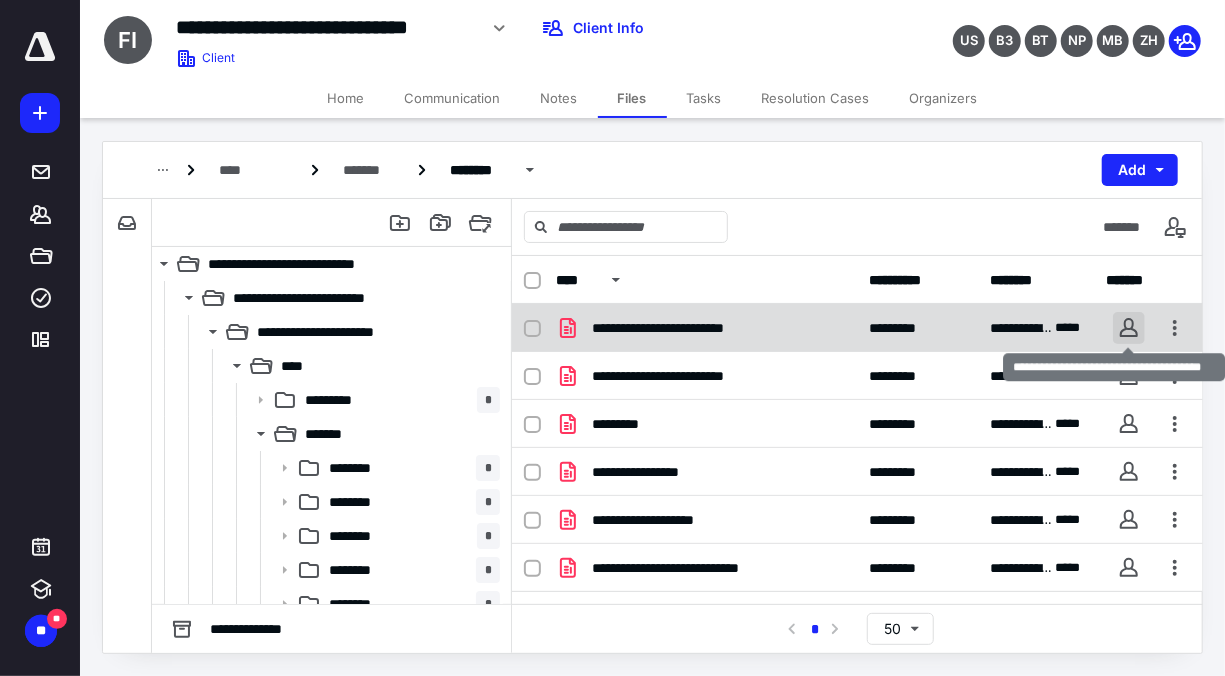 click at bounding box center [1129, 328] 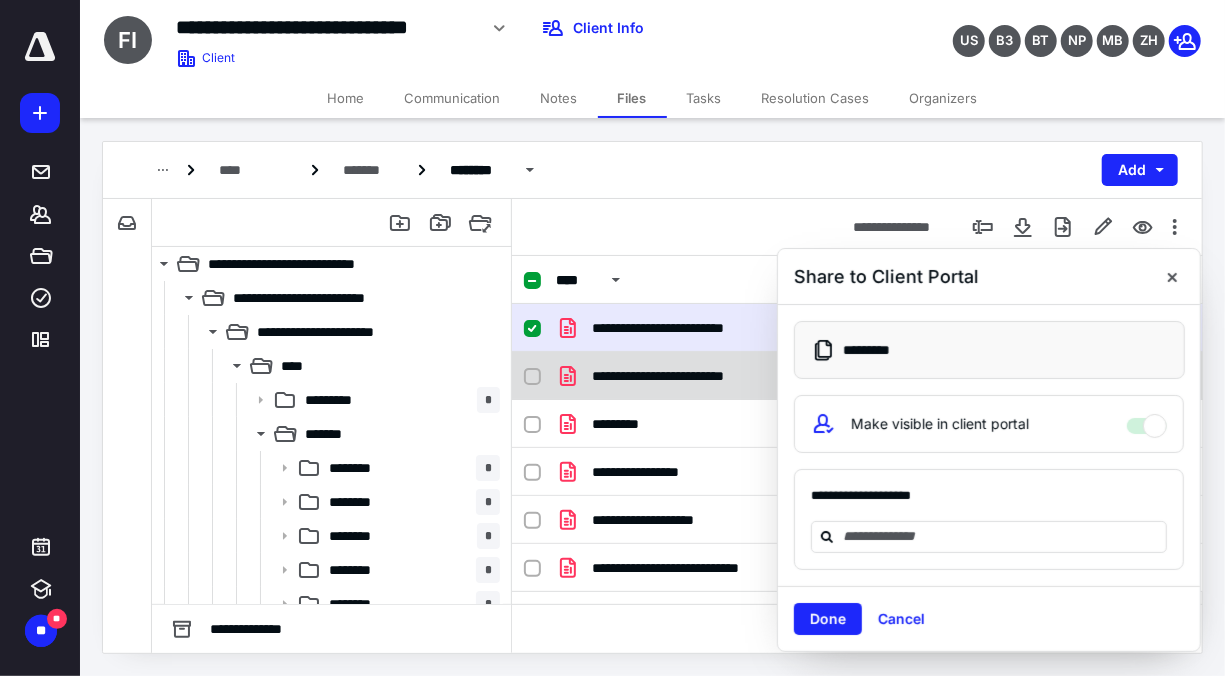 click on "**********" at bounding box center (707, 376) 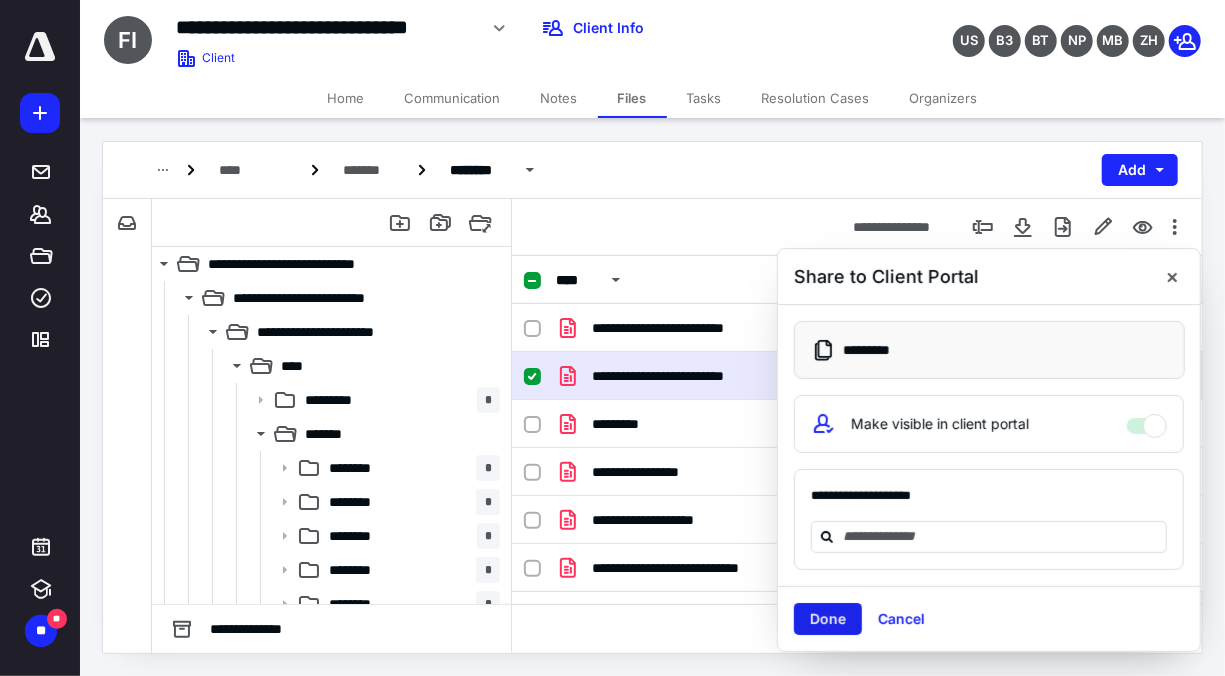 click on "Done" at bounding box center (828, 619) 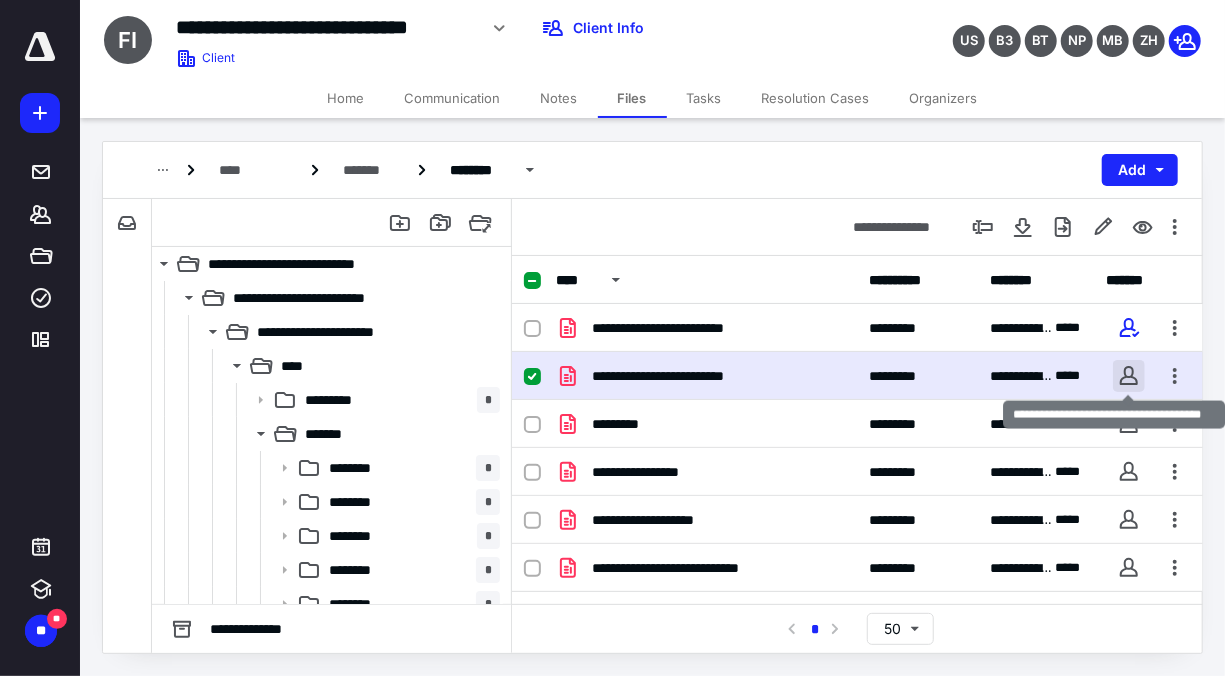 click at bounding box center (1129, 376) 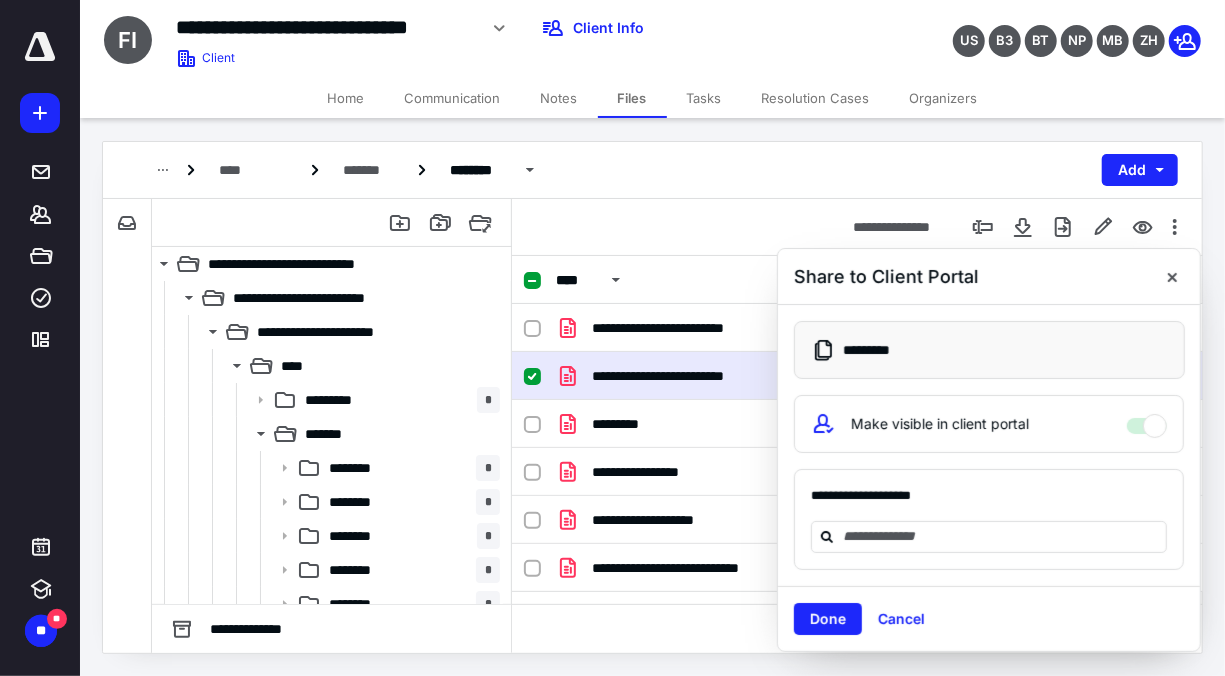 click on "Done" at bounding box center (828, 619) 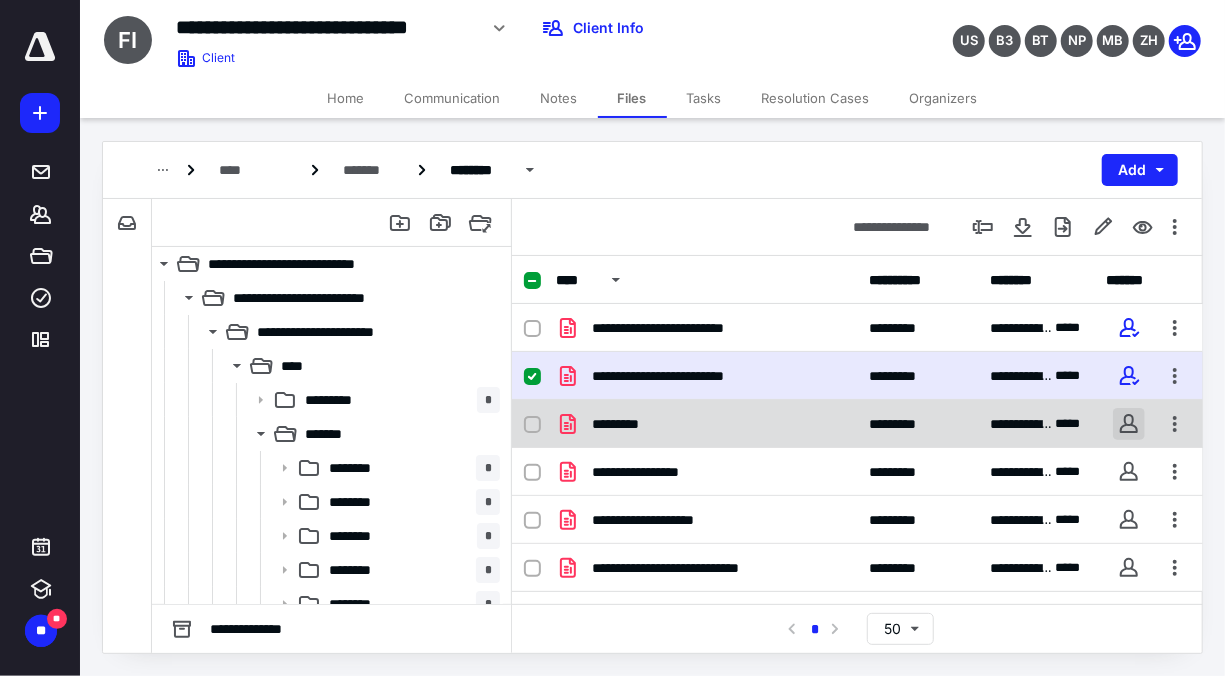 click at bounding box center (1129, 424) 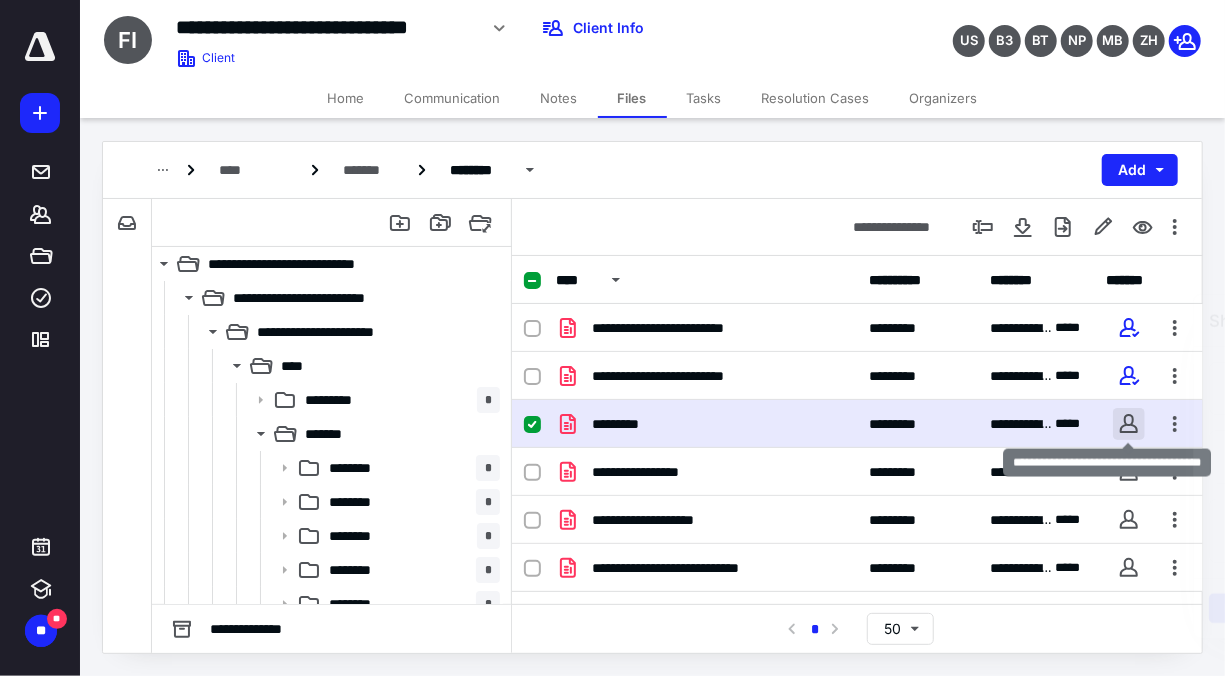 checkbox on "false" 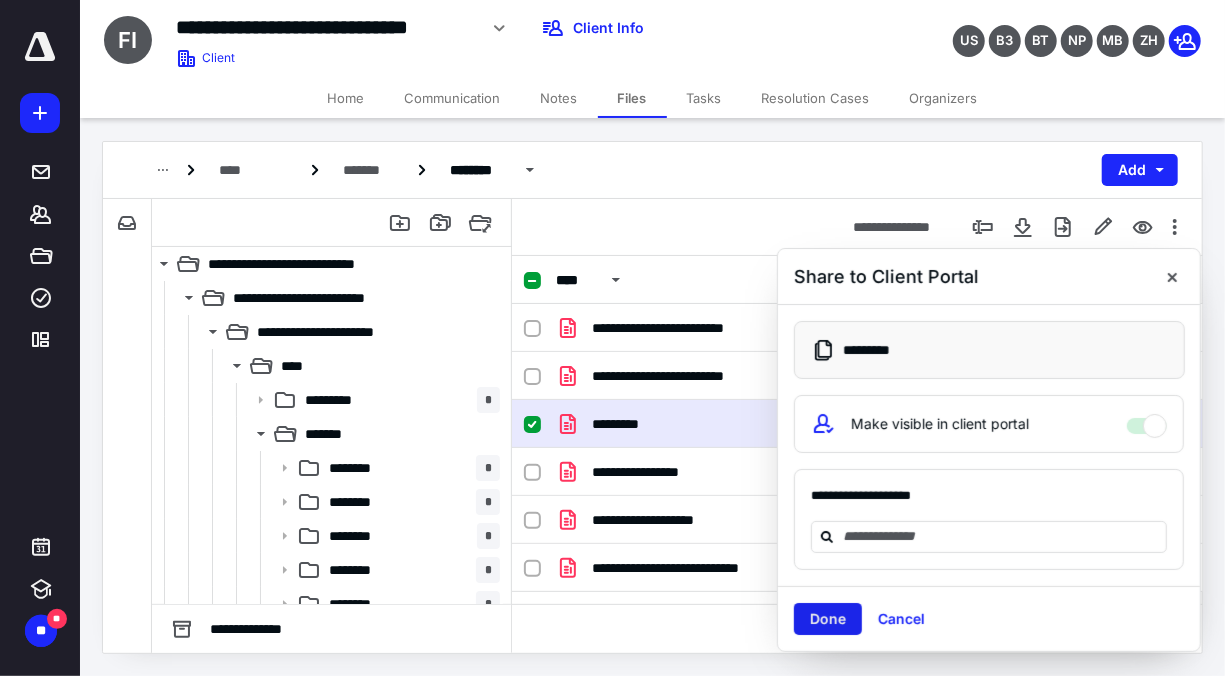 click on "Done" at bounding box center (828, 619) 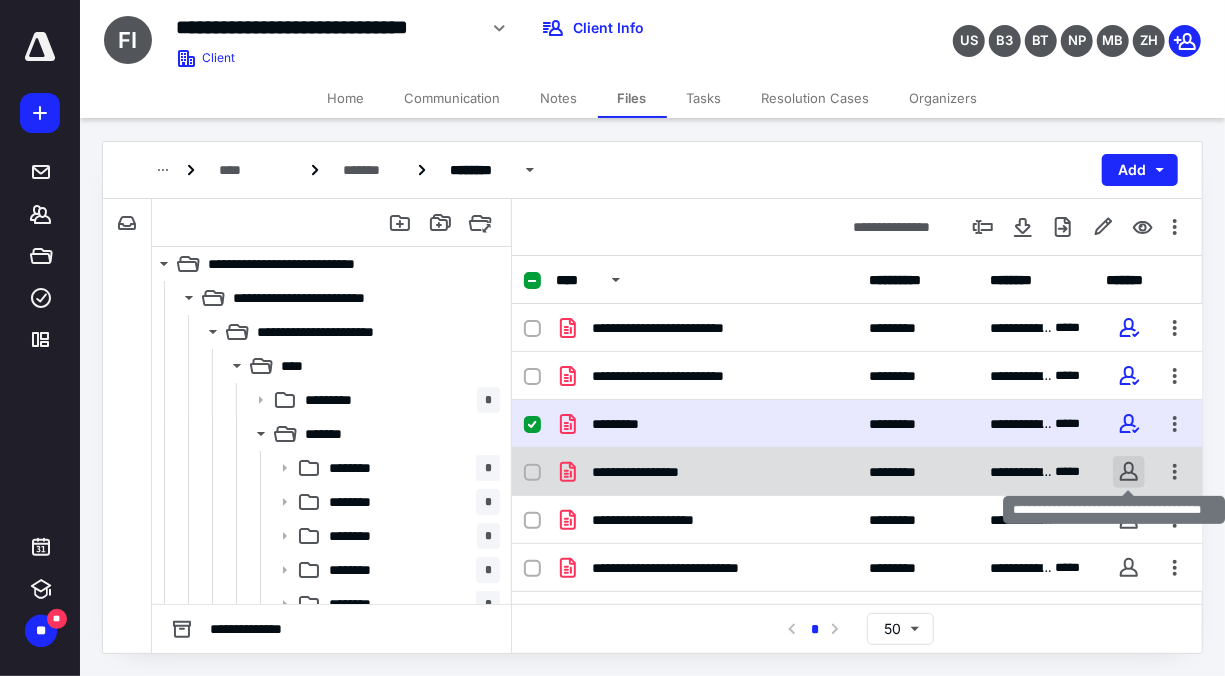 click at bounding box center [1129, 472] 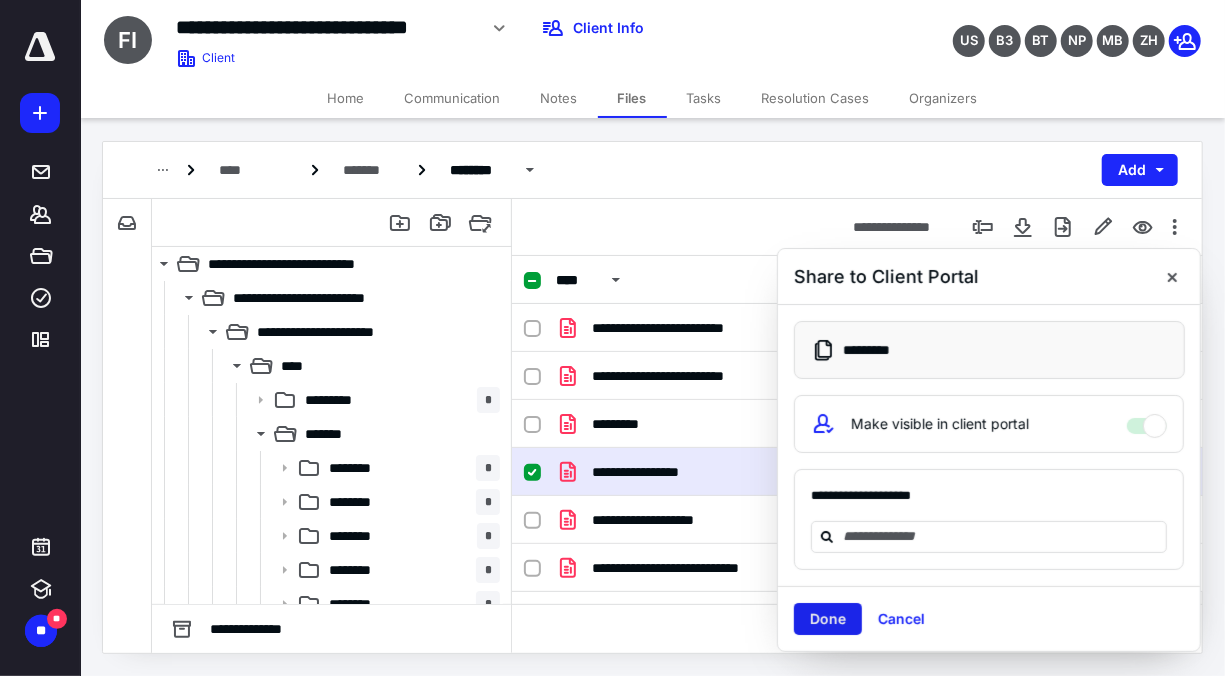 click on "Done" at bounding box center (828, 619) 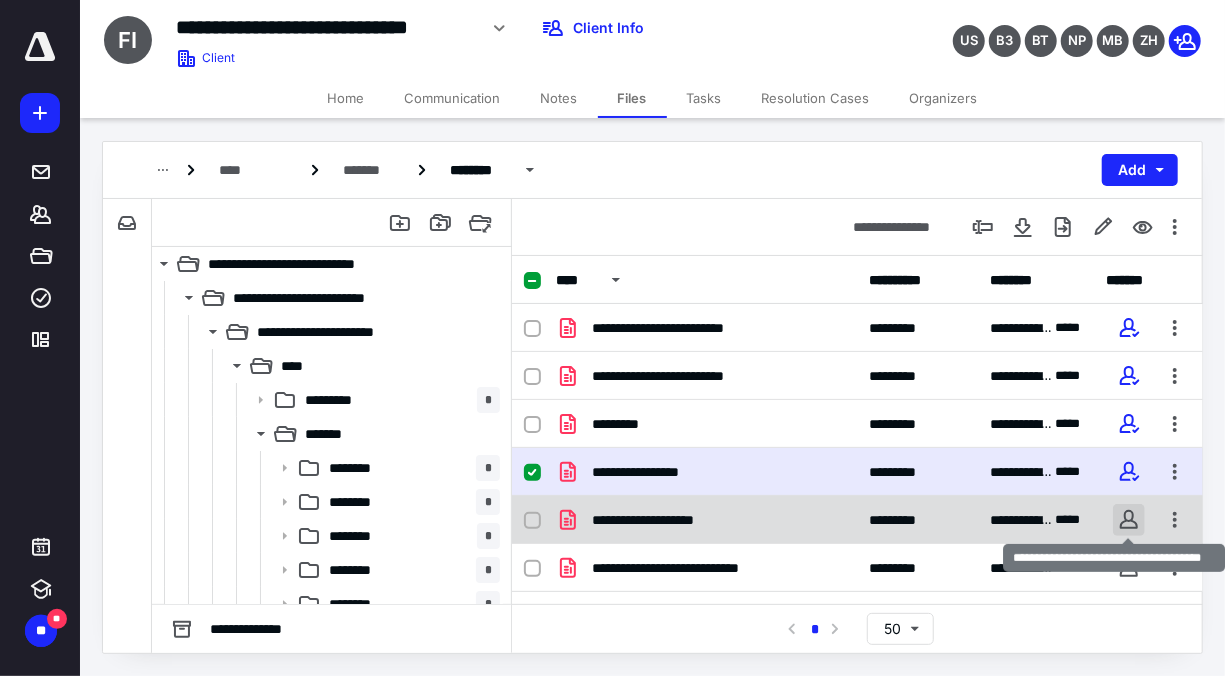 click at bounding box center [1129, 520] 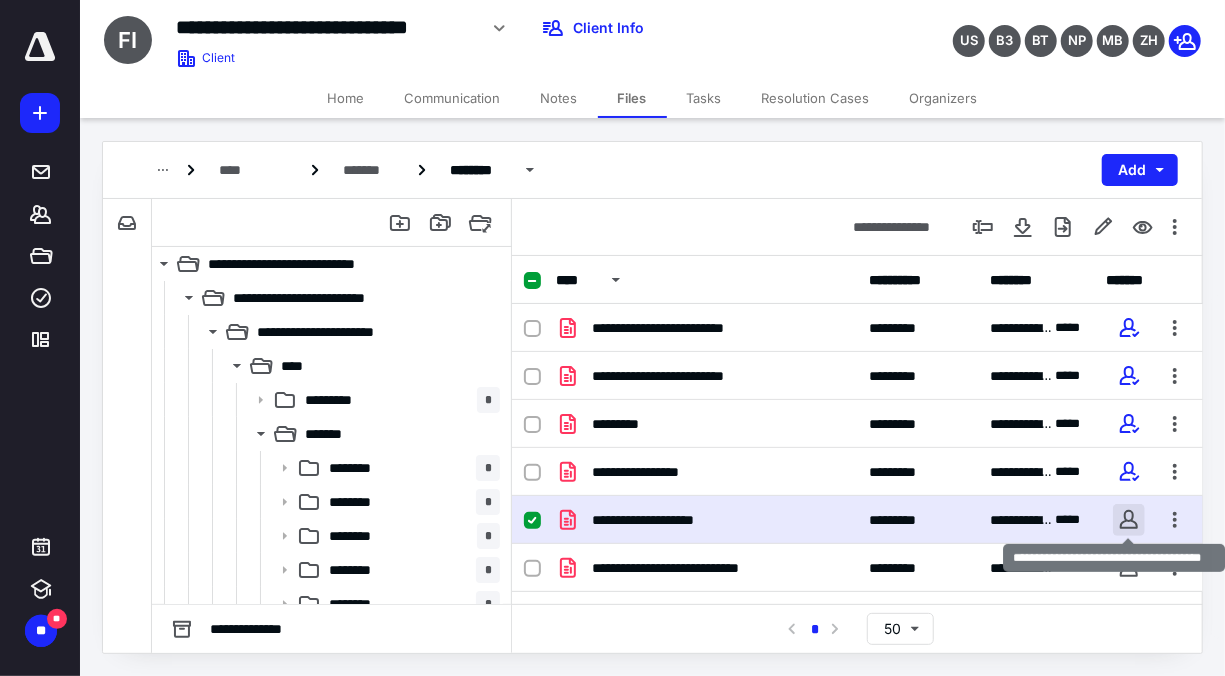 checkbox on "false" 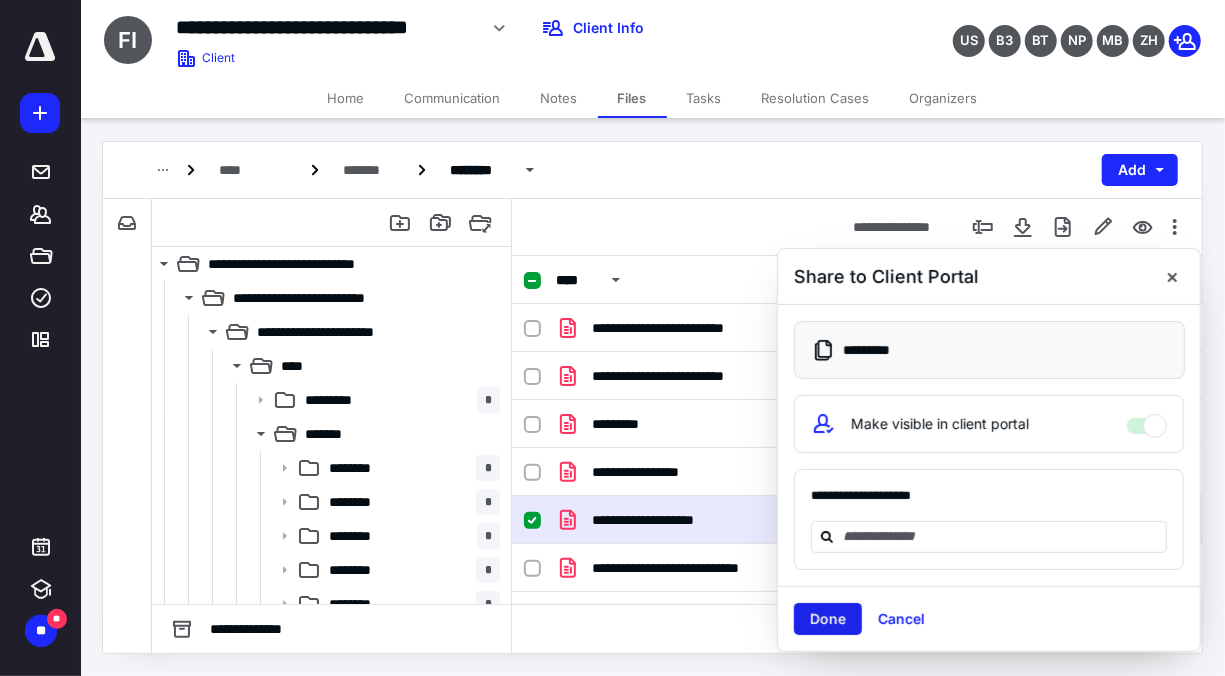 click on "Done" at bounding box center (828, 619) 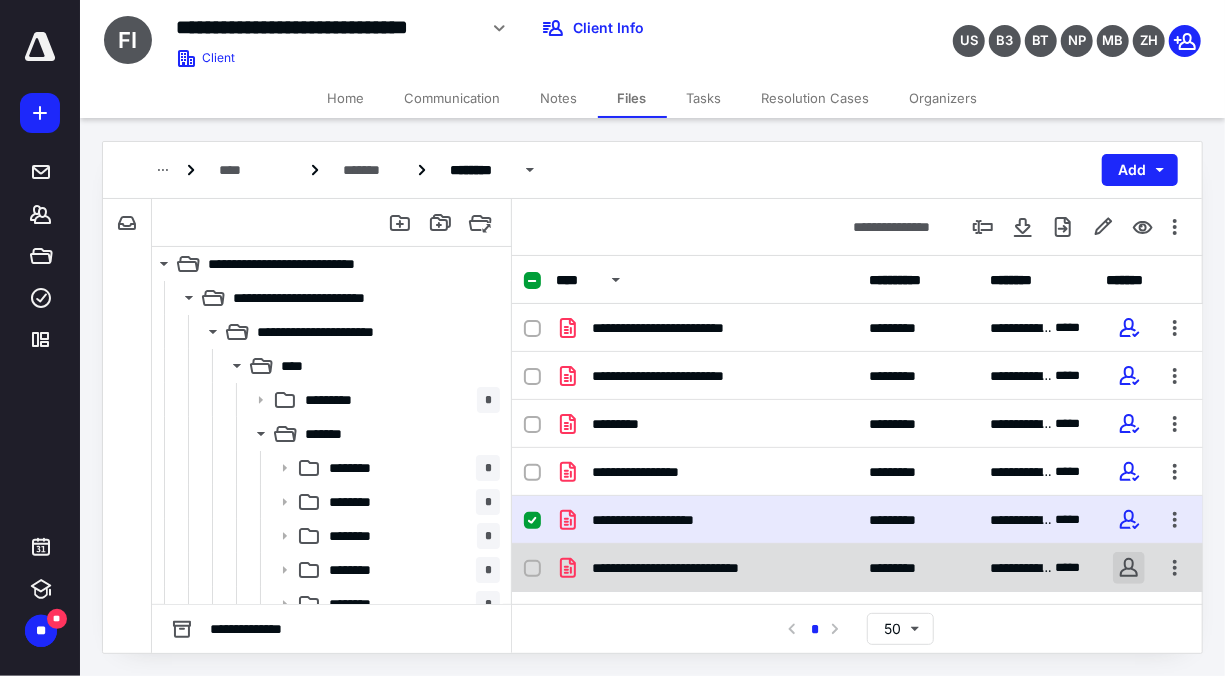 click at bounding box center (1129, 568) 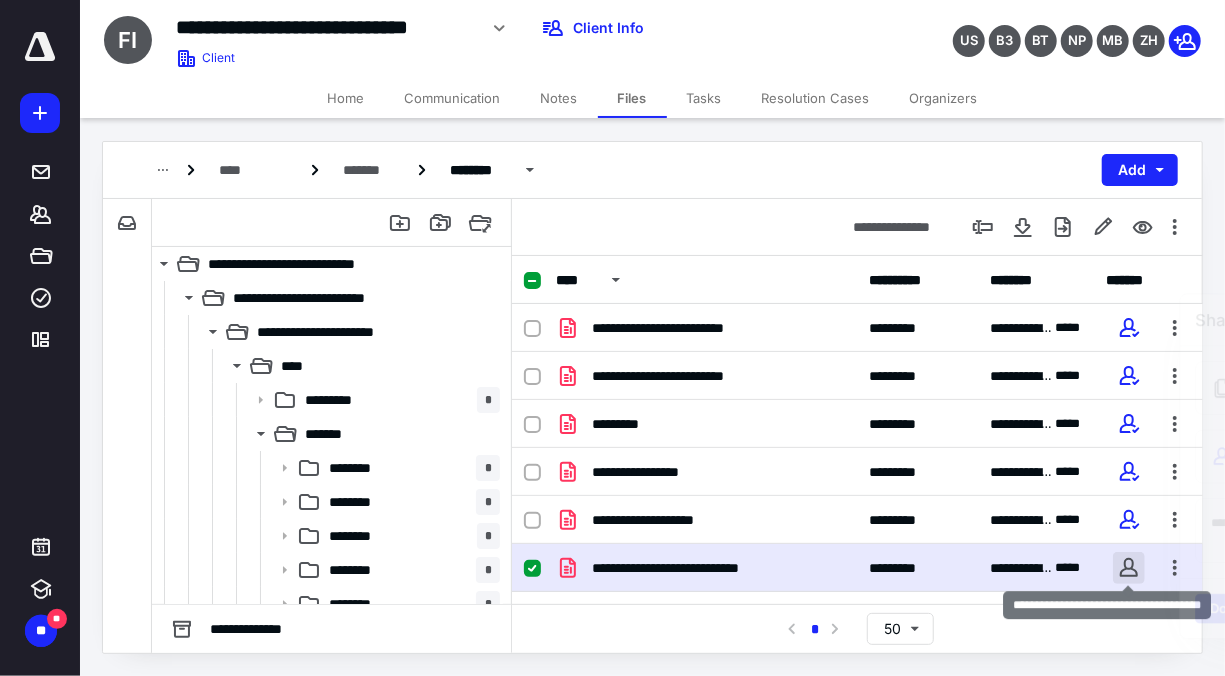 checkbox on "false" 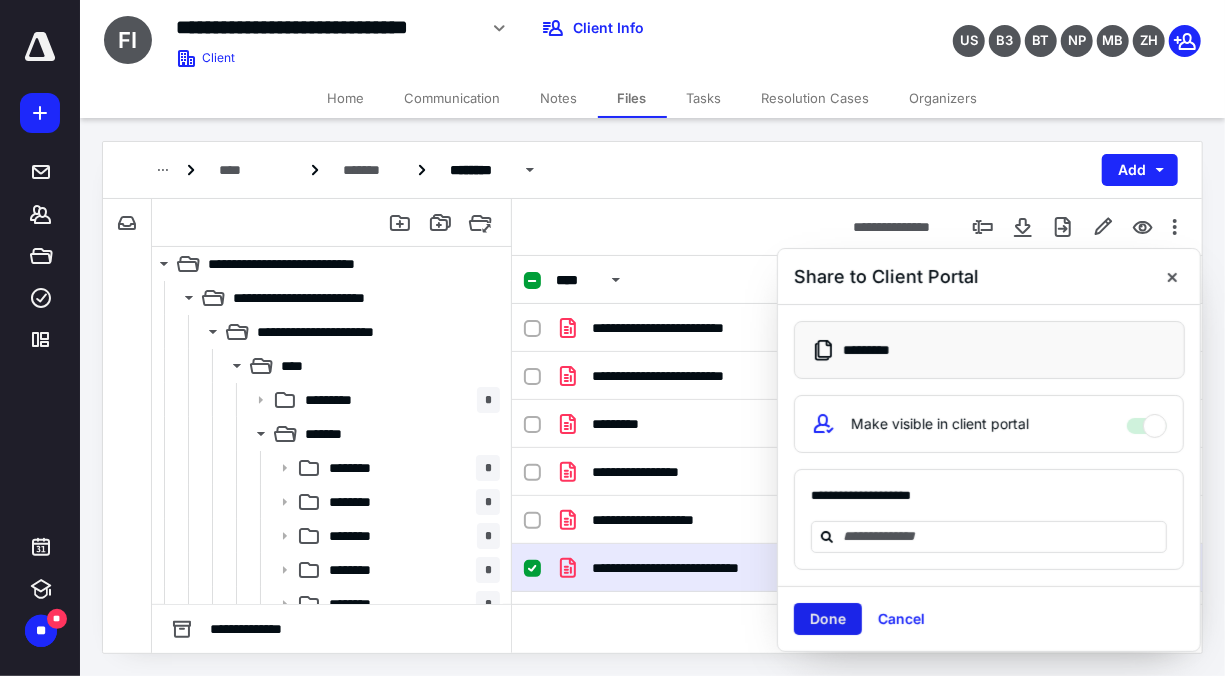click on "Done" at bounding box center [828, 619] 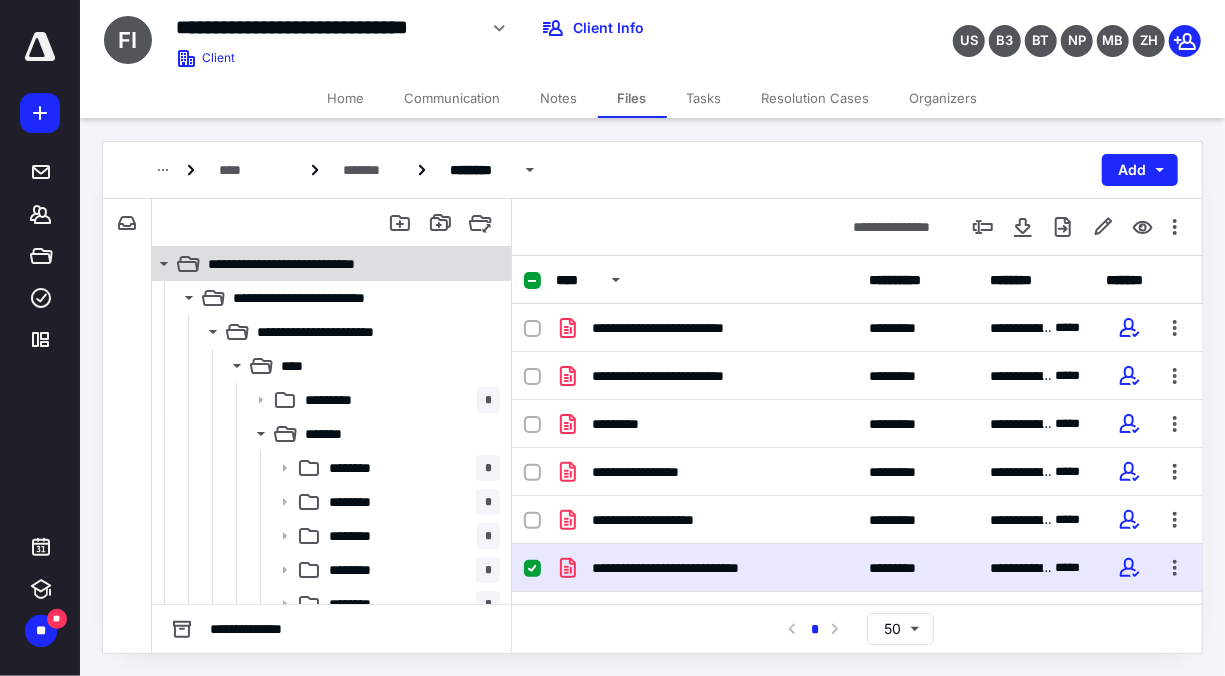 click 